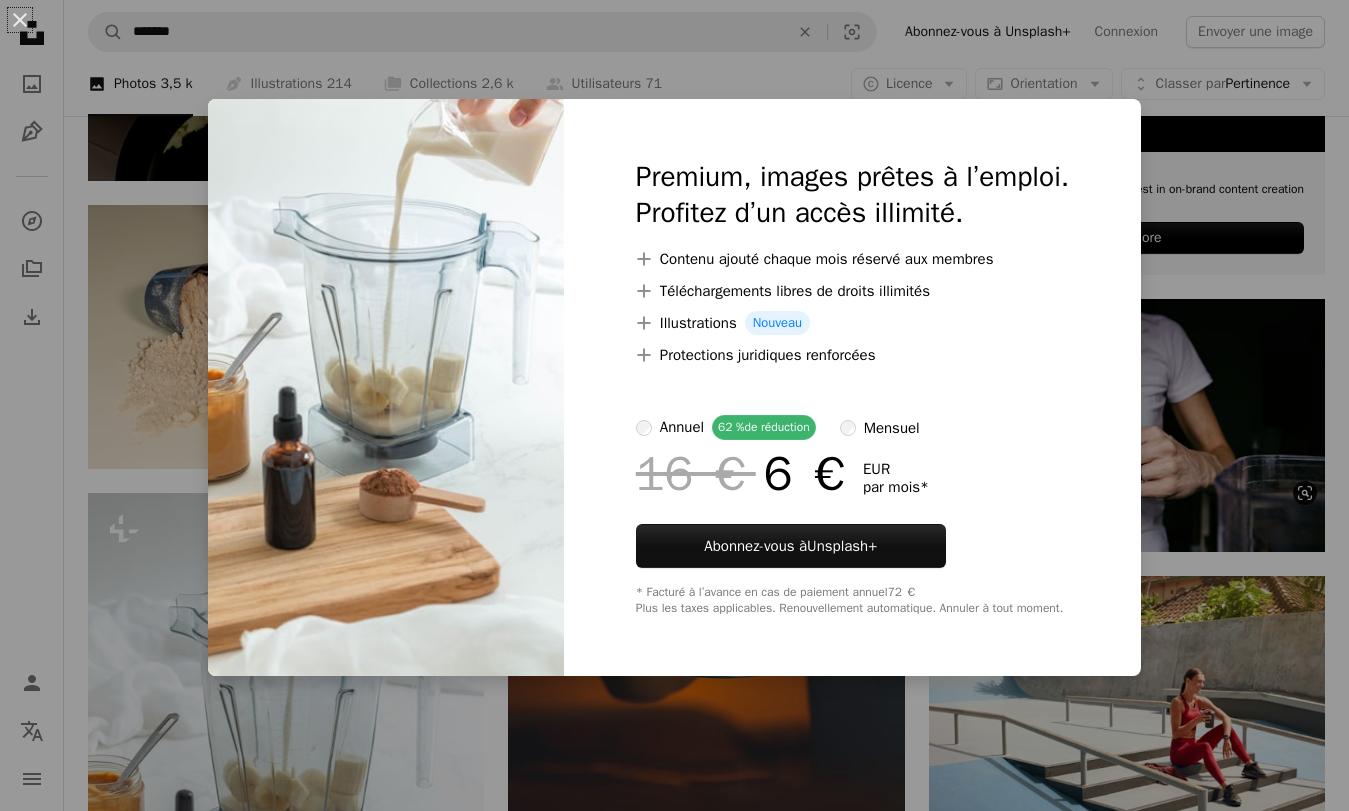 scroll, scrollTop: 8110, scrollLeft: 0, axis: vertical 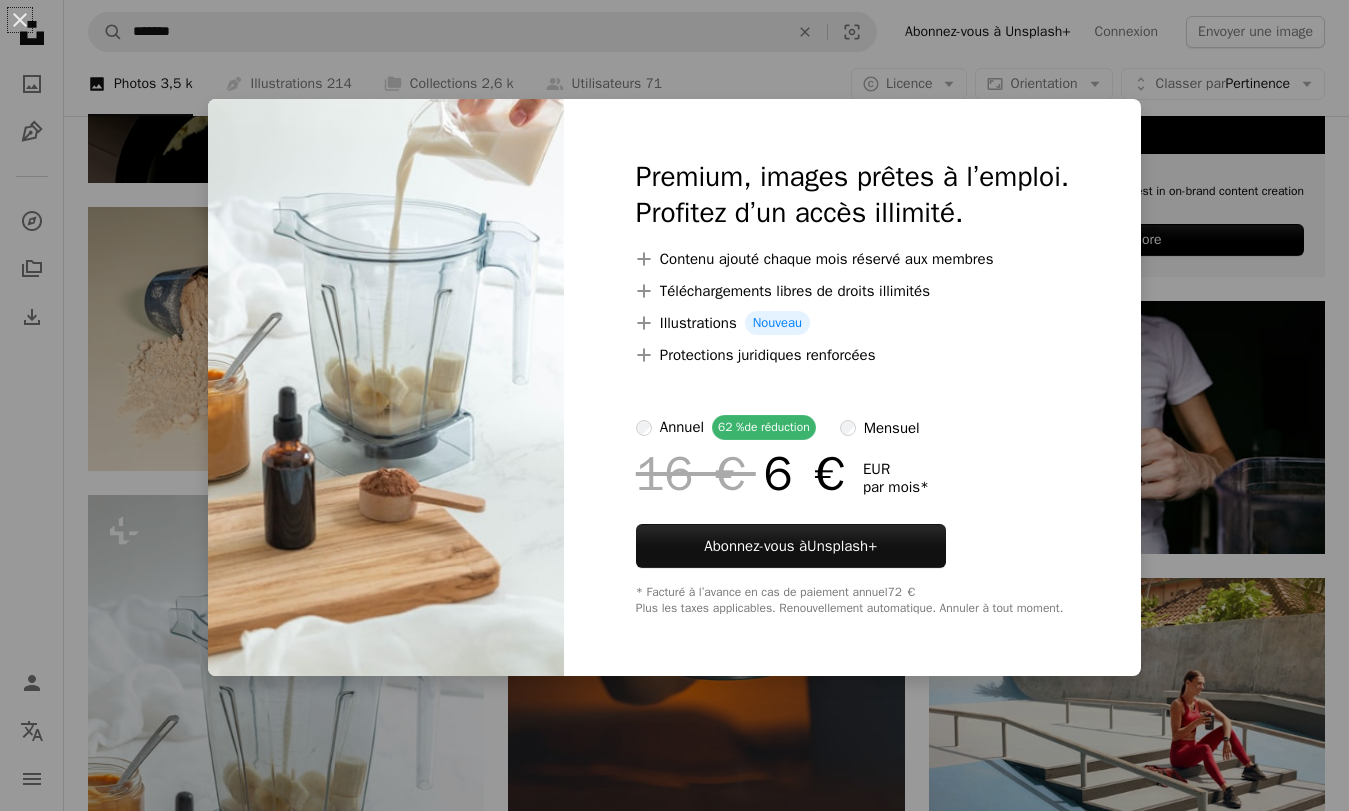 click on "An X shape Premium, images prêtes à l’emploi. Profitez d’un accès illimité. A plus sign Contenu ajouté chaque mois réservé aux membres A plus sign Téléchargements libres de droits illimités A plus sign Illustrations  Nouveau A plus sign Protections juridiques renforcées annuel 62 %  de réduction mensuel 16 €   6 € EUR par mois * Abonnez-vous à  Unsplash+ * Facturé à l’avance en cas de paiement annuel  72 € Plus les taxes applicables. Renouvellement automatique. Annuler à tout moment." at bounding box center [674, 405] 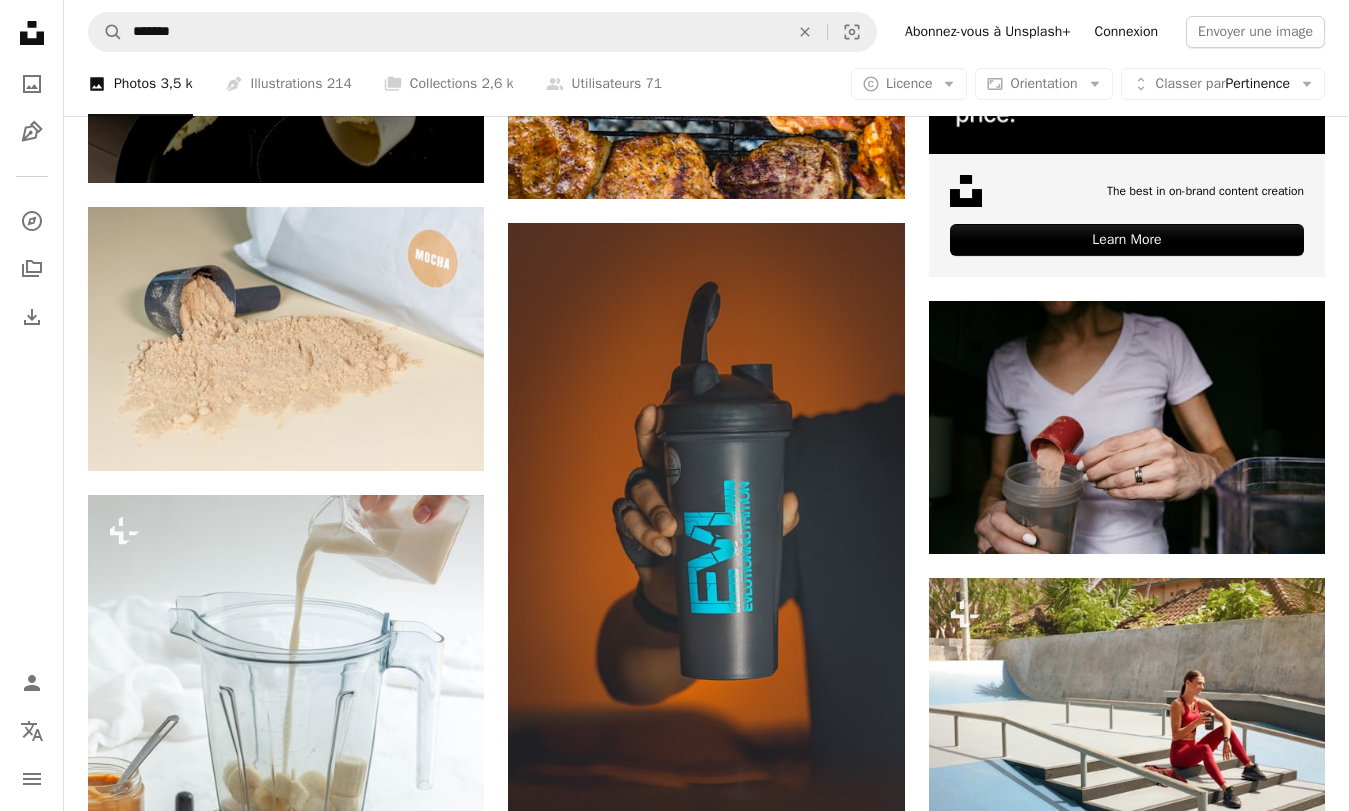 scroll, scrollTop: 7906, scrollLeft: 0, axis: vertical 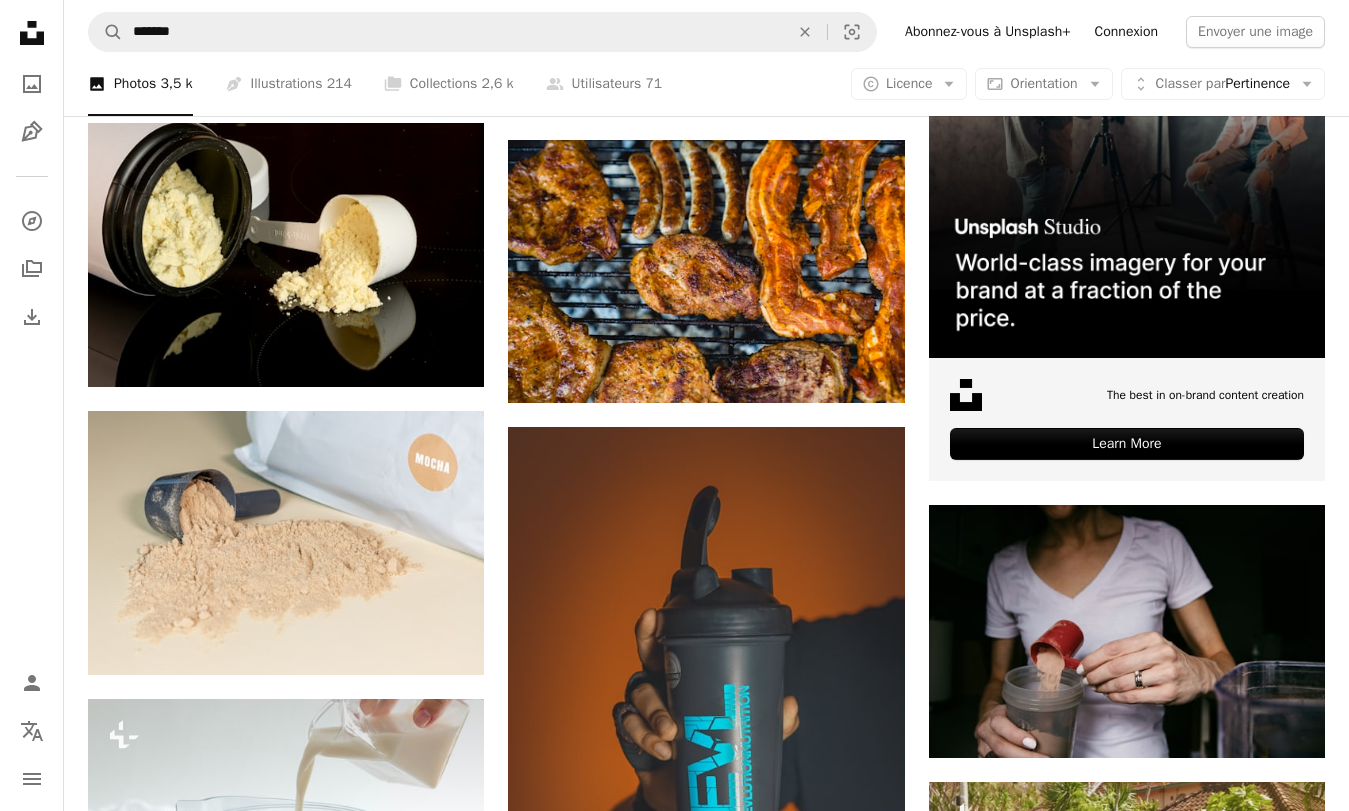 click on "Connexion" at bounding box center [1126, 32] 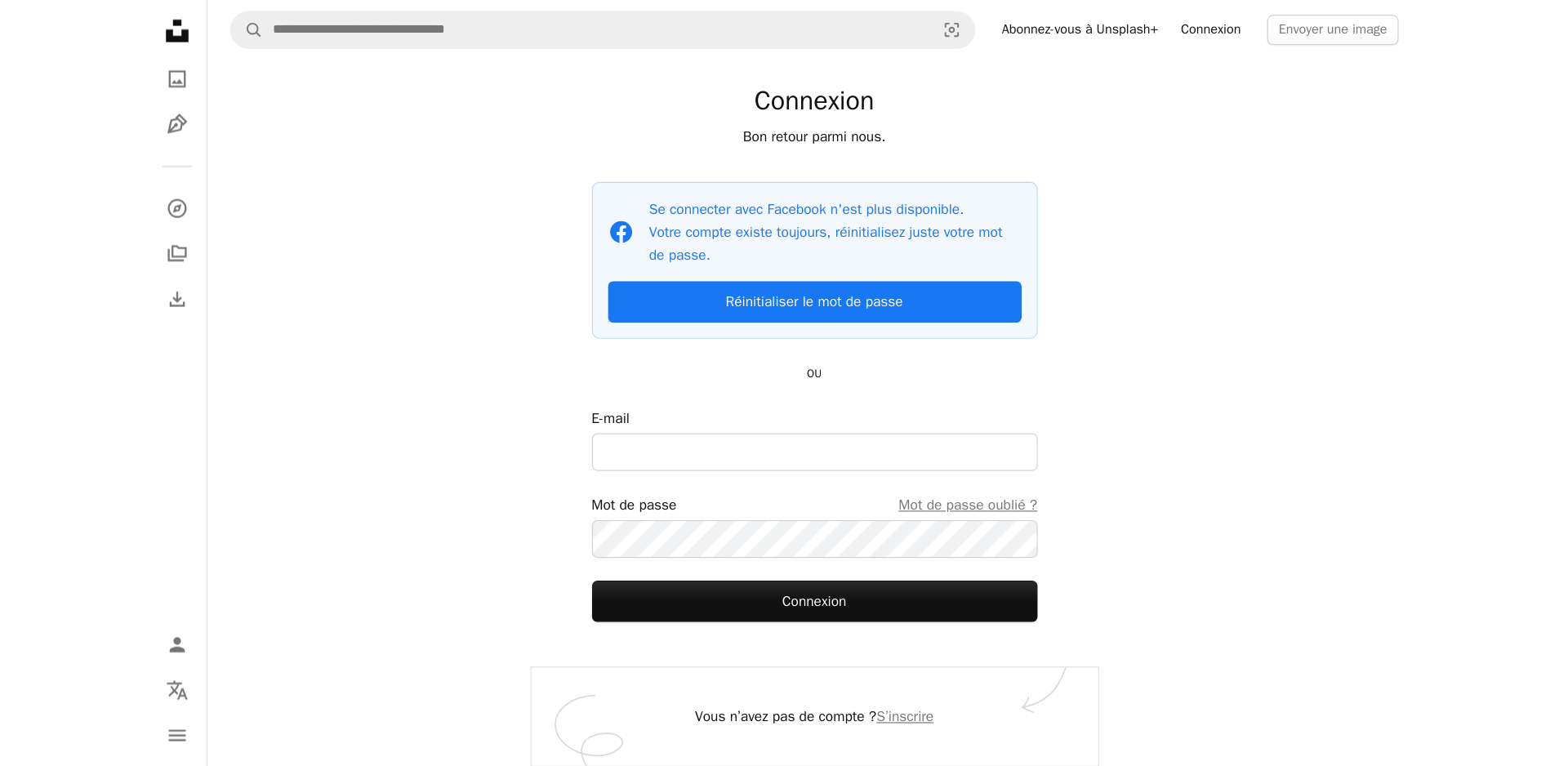 scroll, scrollTop: 0, scrollLeft: 0, axis: both 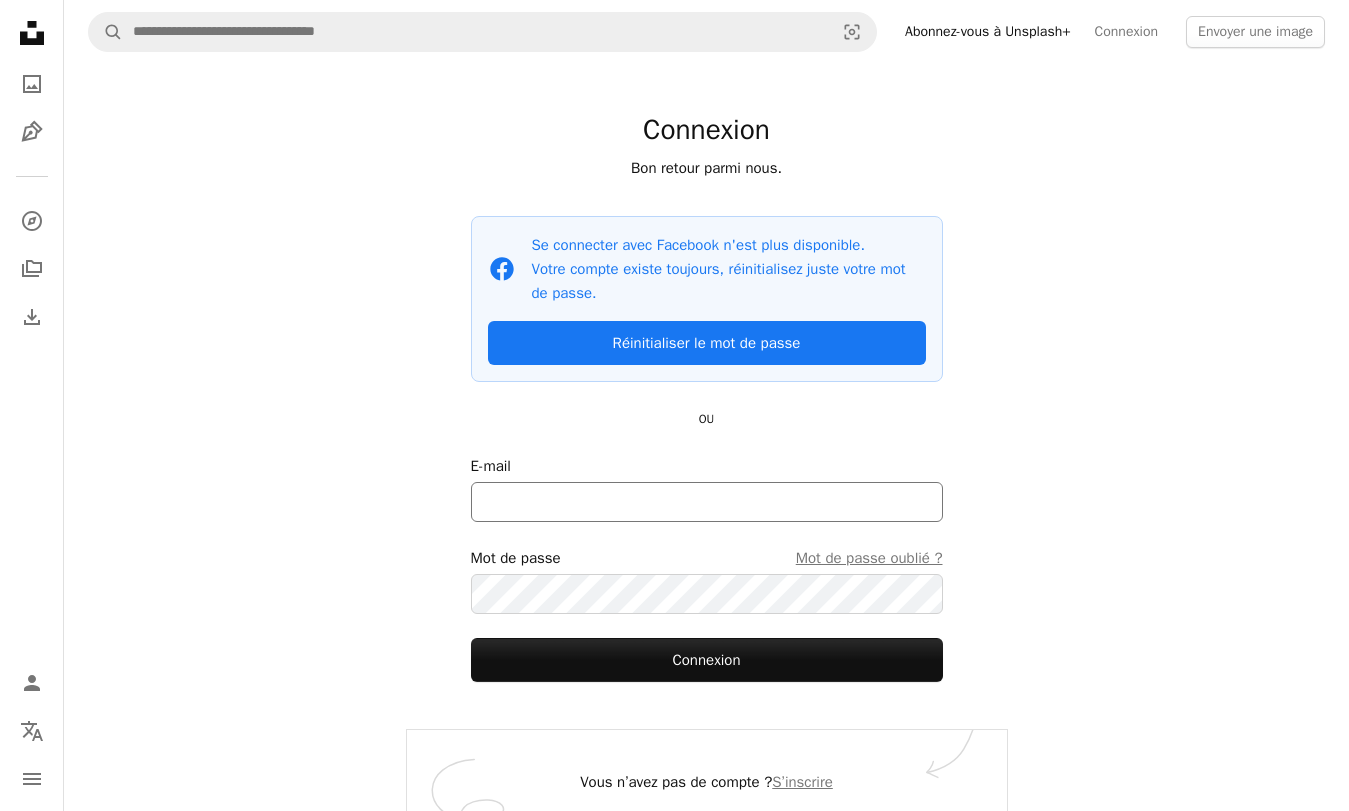 drag, startPoint x: 621, startPoint y: 524, endPoint x: 630, endPoint y: 500, distance: 25.632011 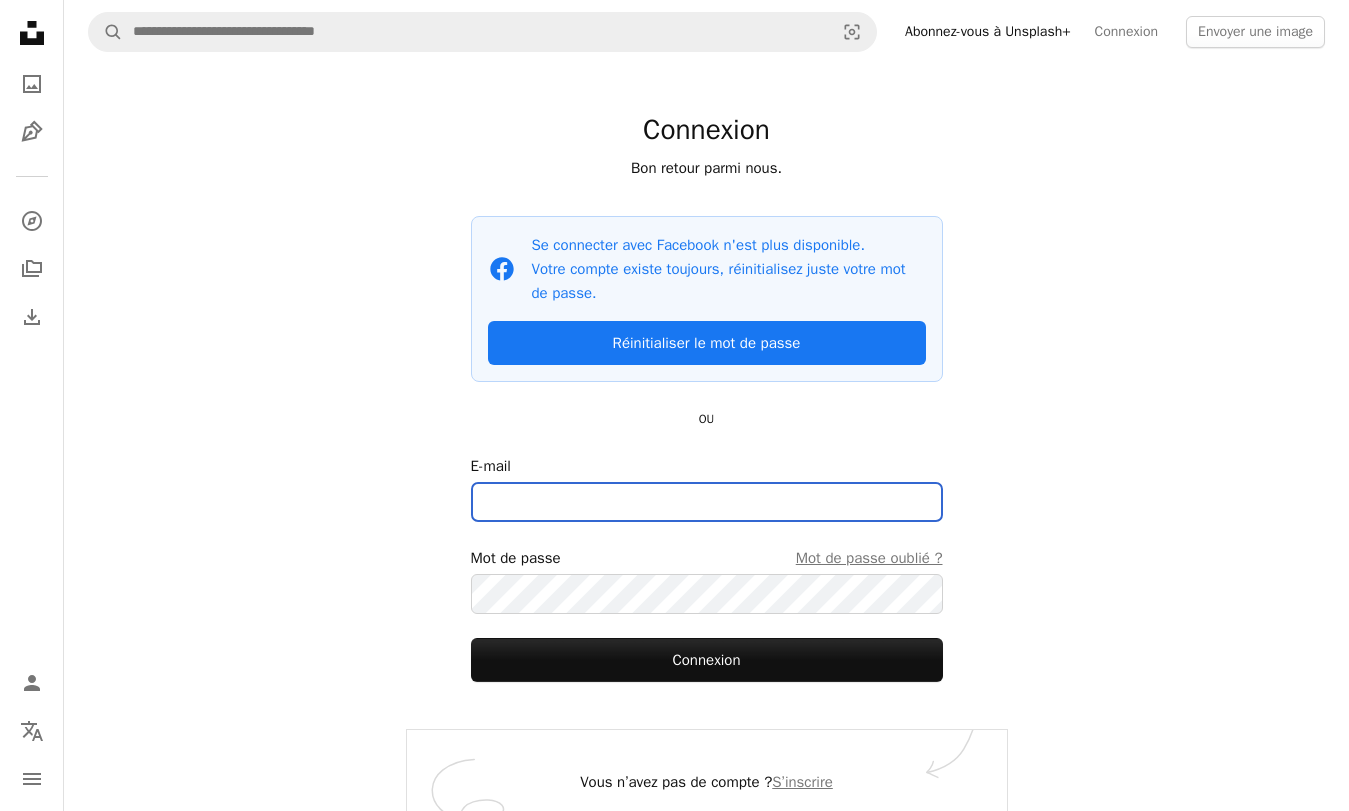 click on "E-mail" at bounding box center [707, 502] 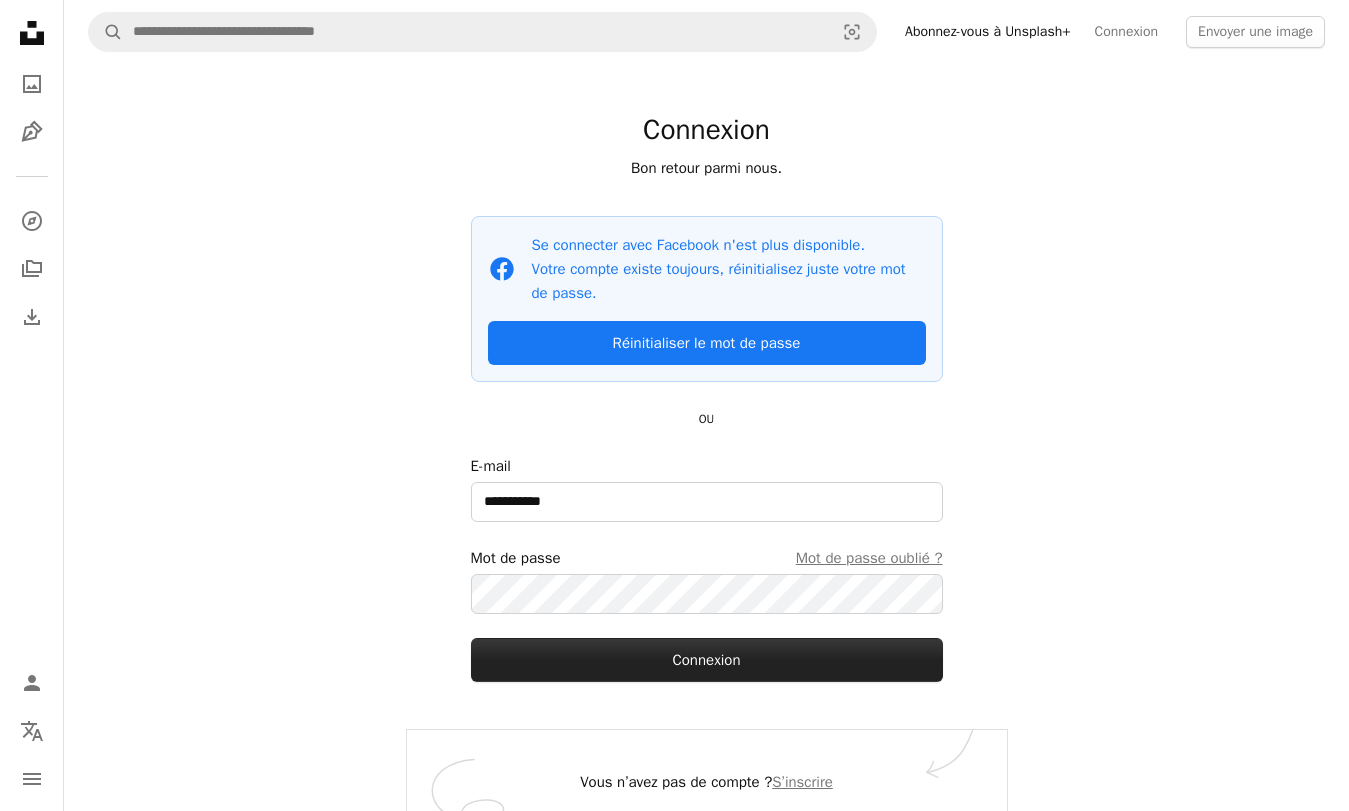 click on "Connexion" at bounding box center (707, 660) 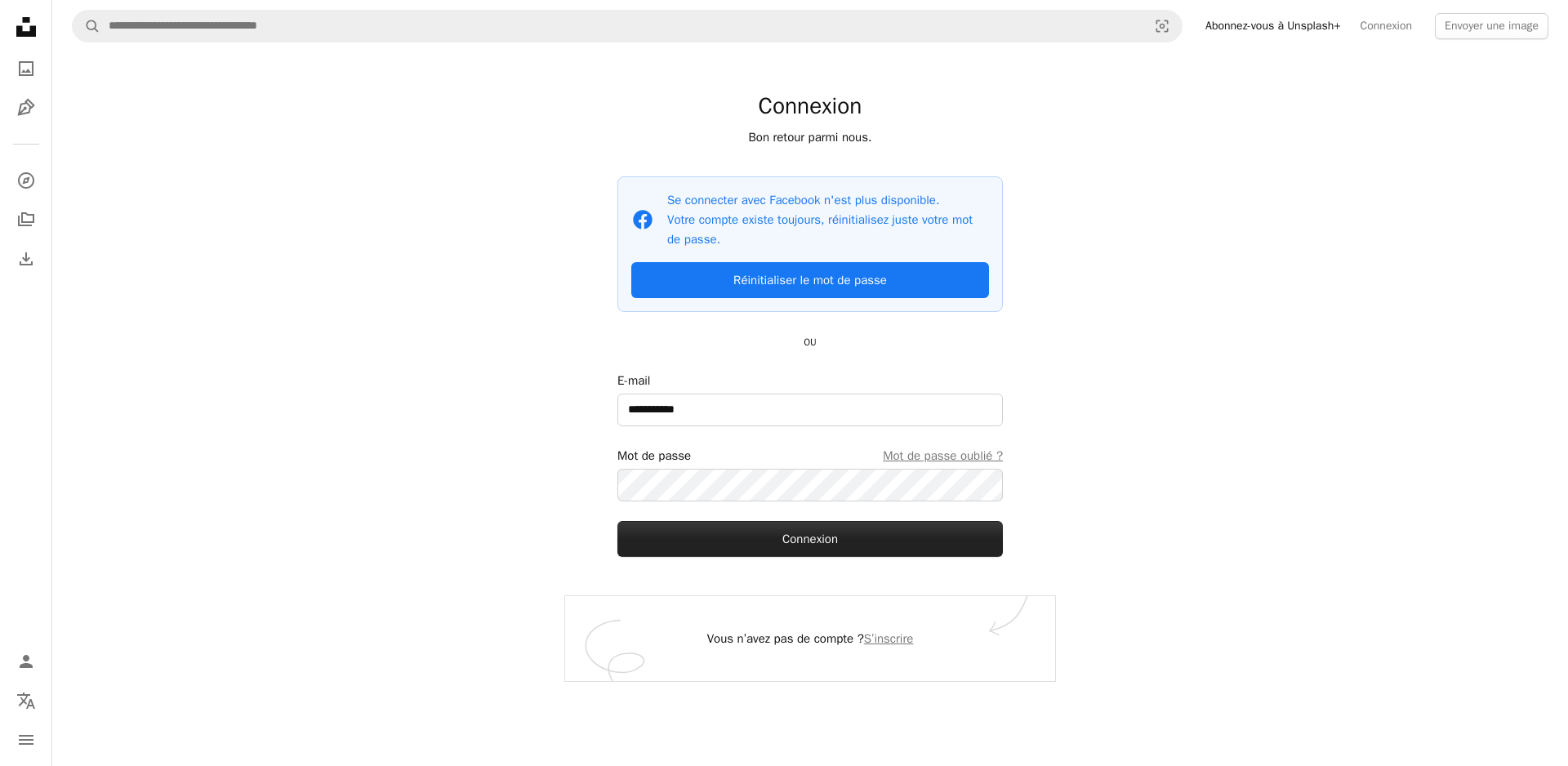 click on "Connexion" at bounding box center (810, 539) 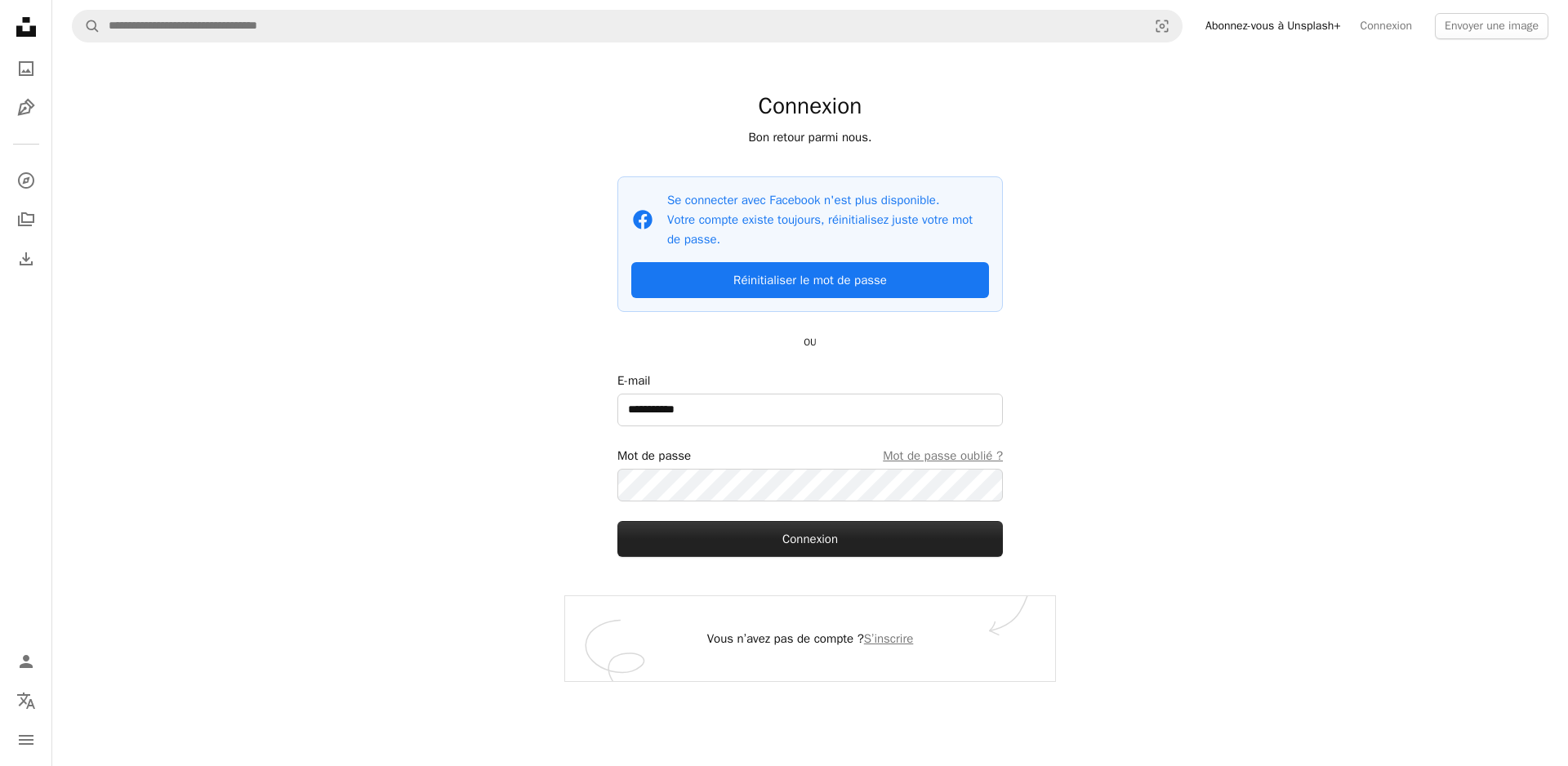 click on "Connexion" at bounding box center (810, 539) 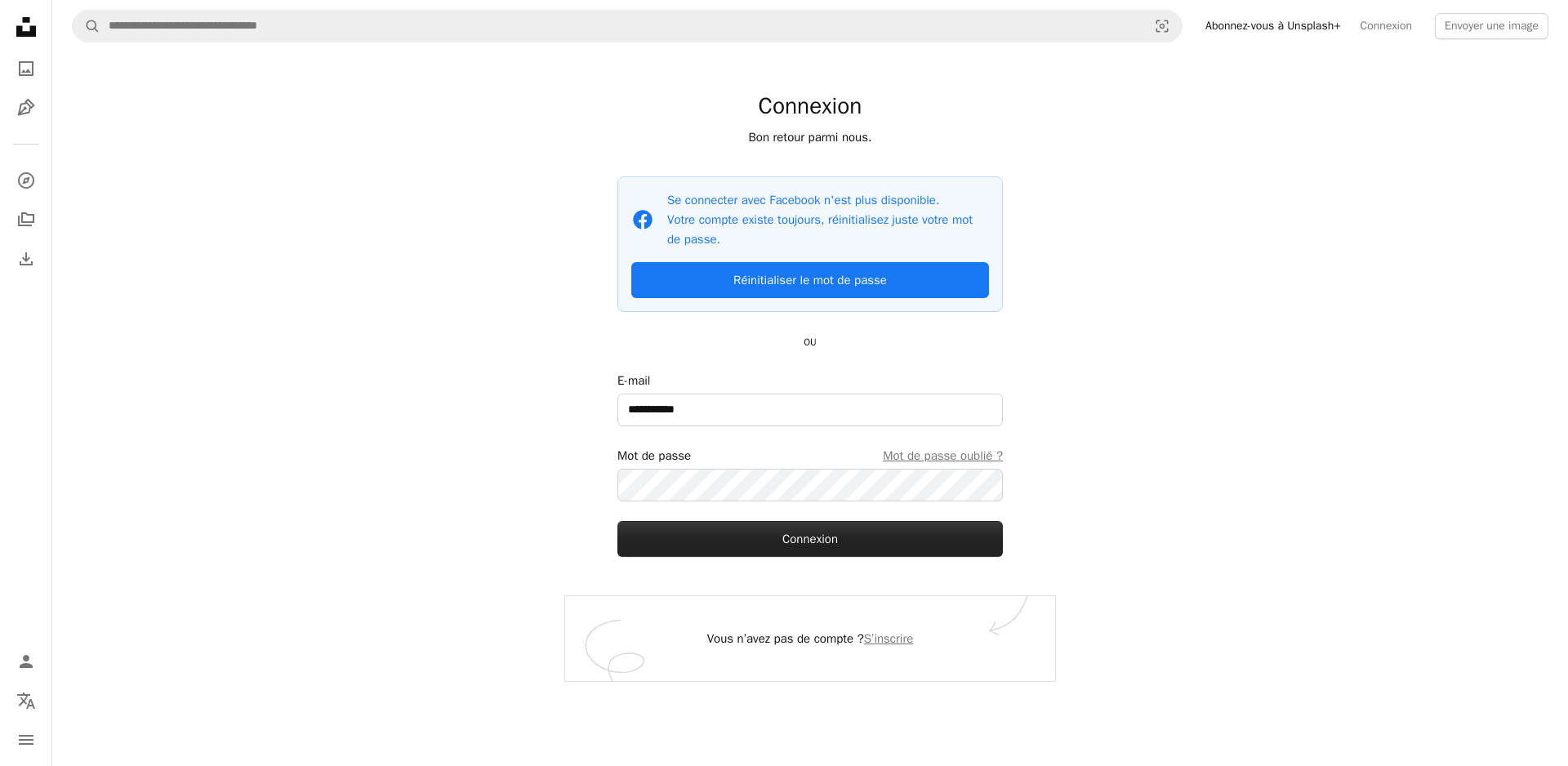 click on "Connexion" at bounding box center (810, 539) 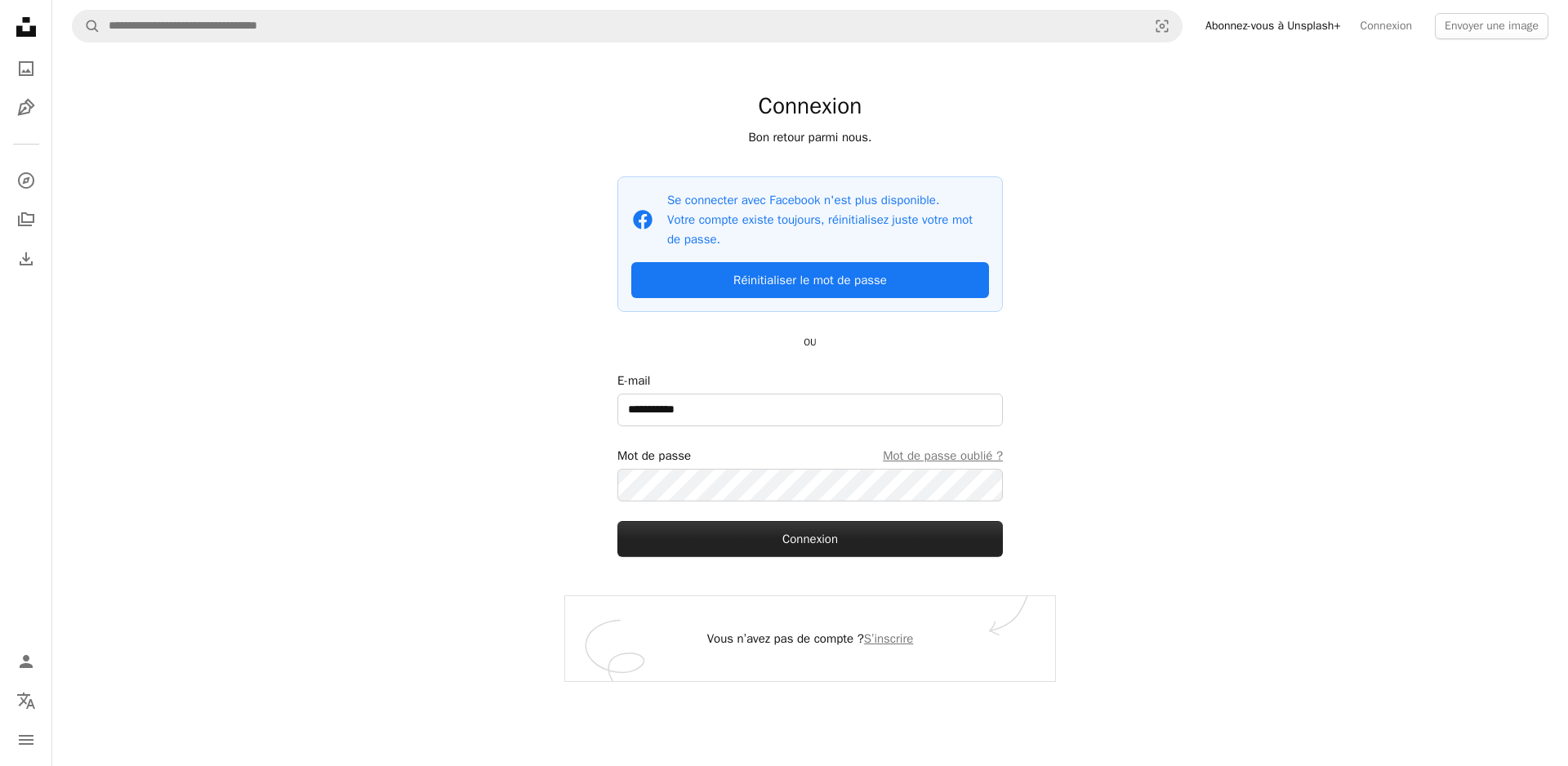 click on "Connexion" at bounding box center [810, 539] 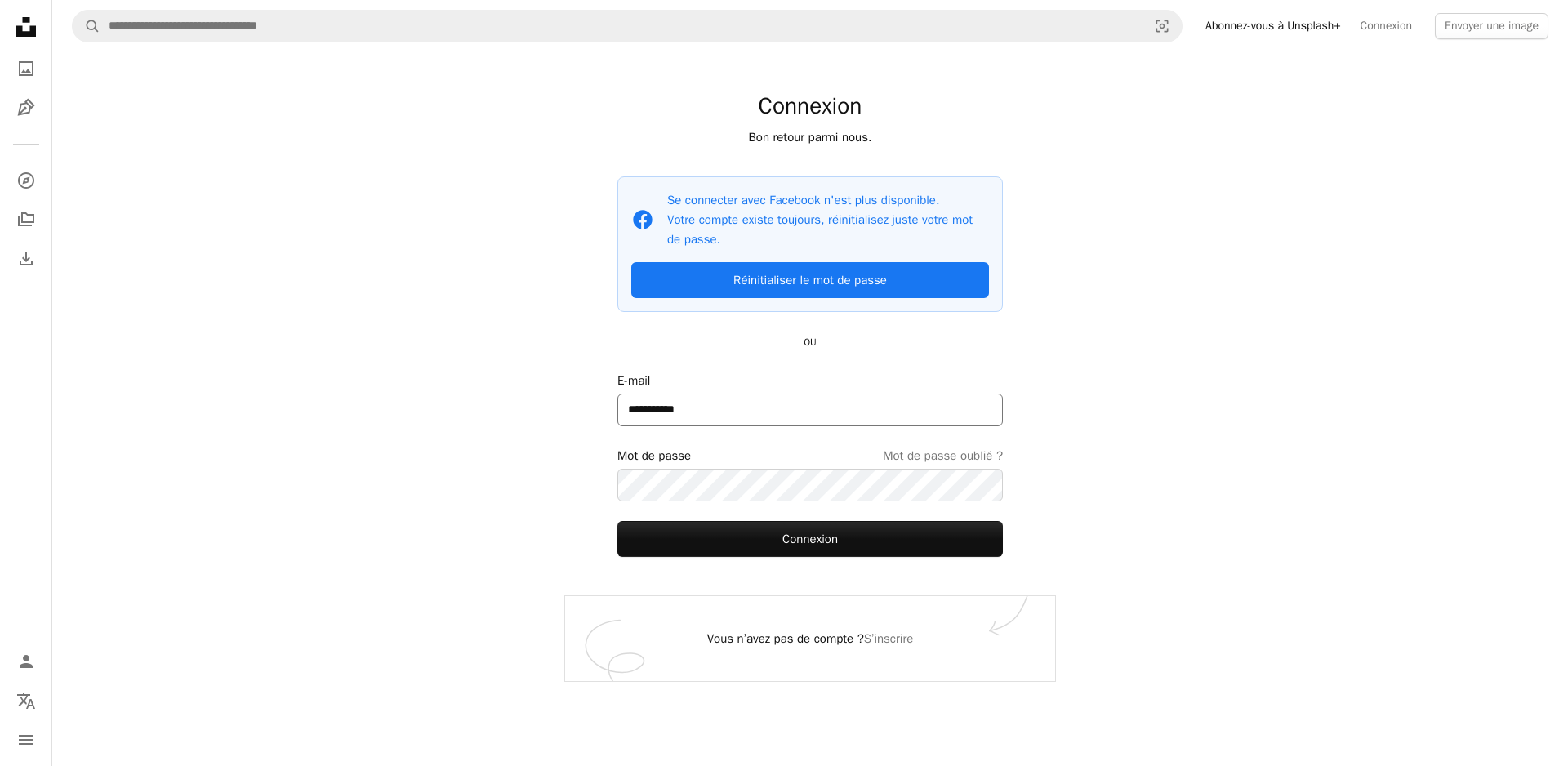 drag, startPoint x: 749, startPoint y: 428, endPoint x: 740, endPoint y: 416, distance: 15 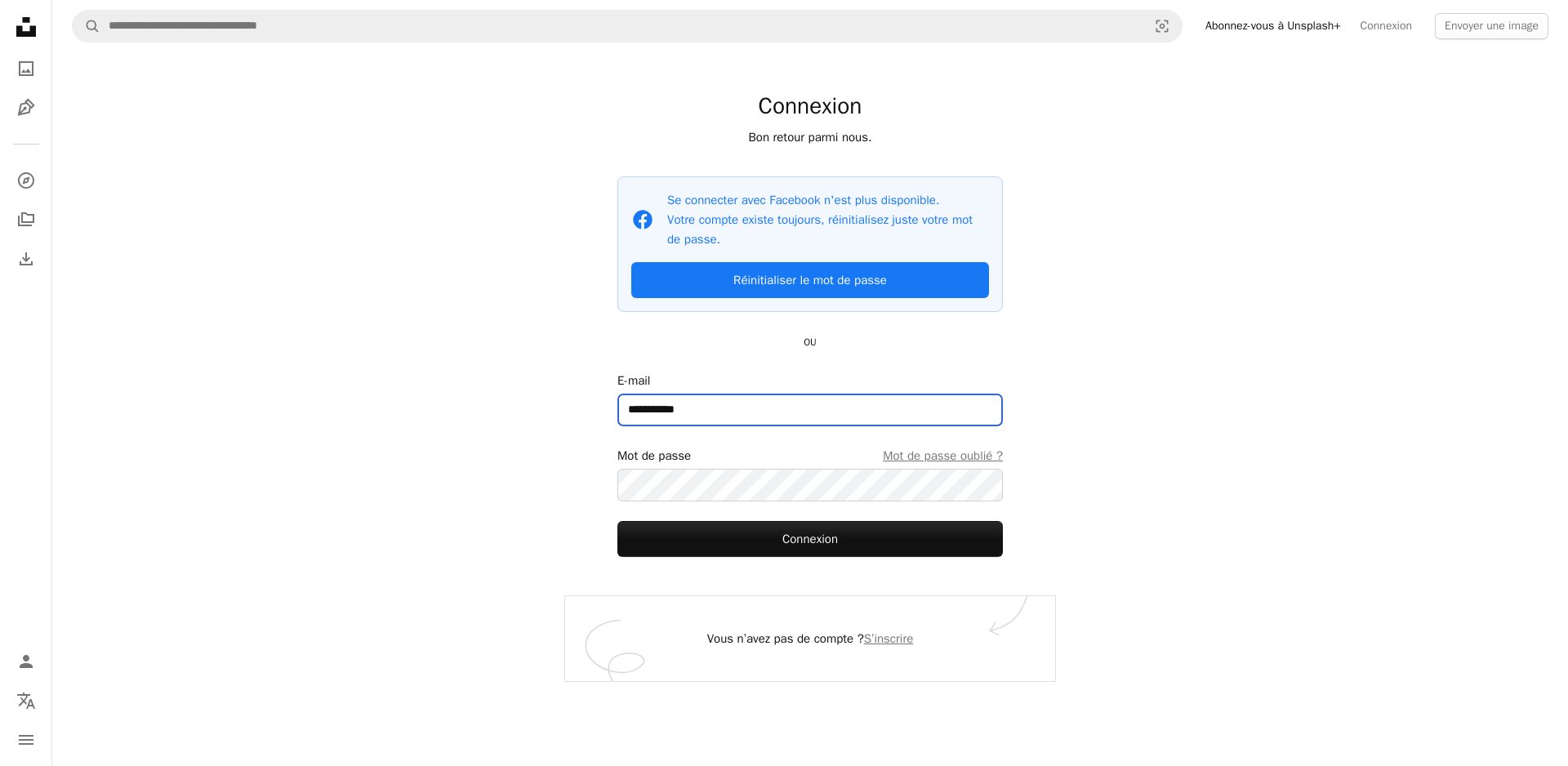 drag, startPoint x: 726, startPoint y: 413, endPoint x: 474, endPoint y: 413, distance: 252 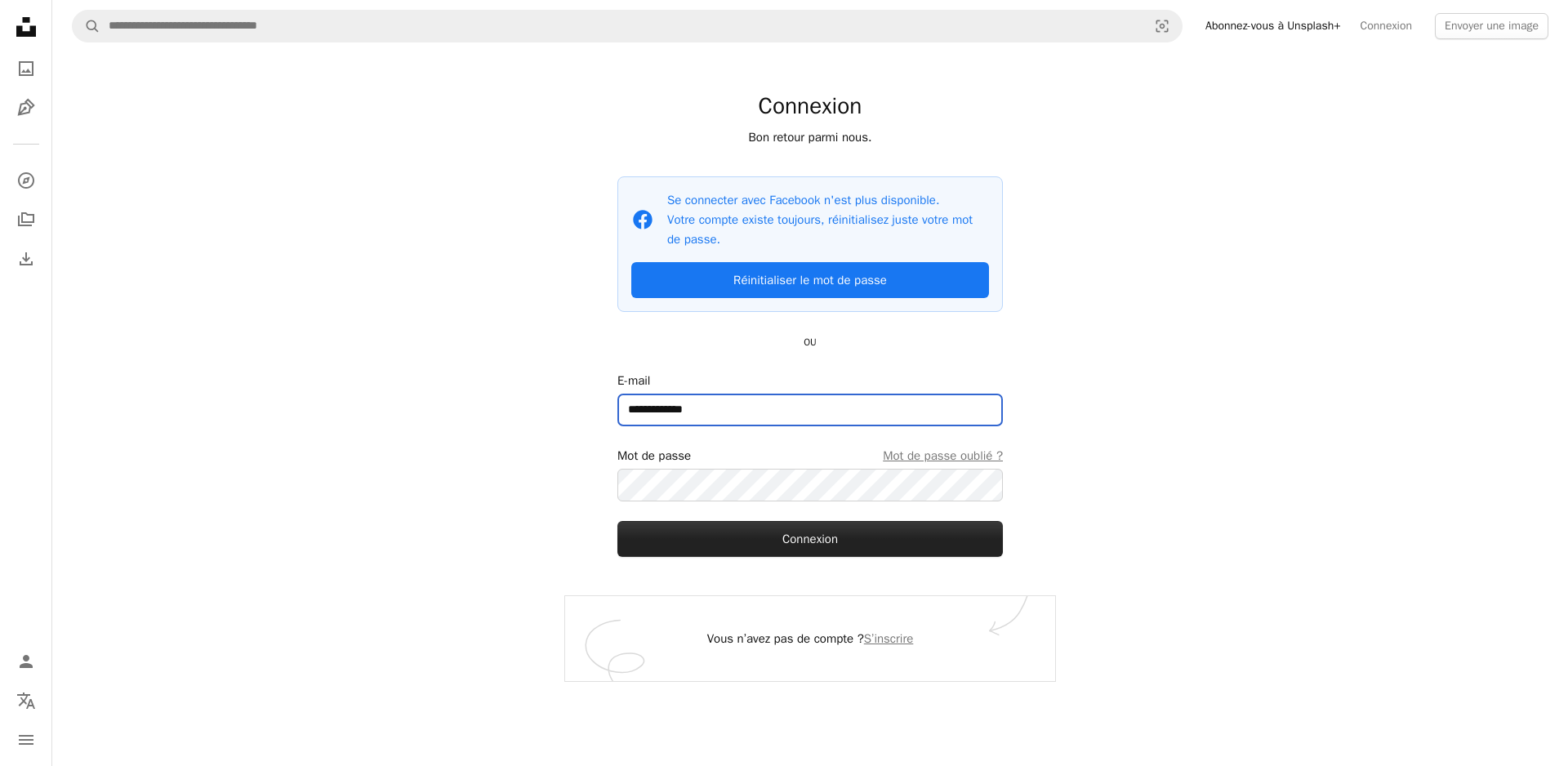 type on "**********" 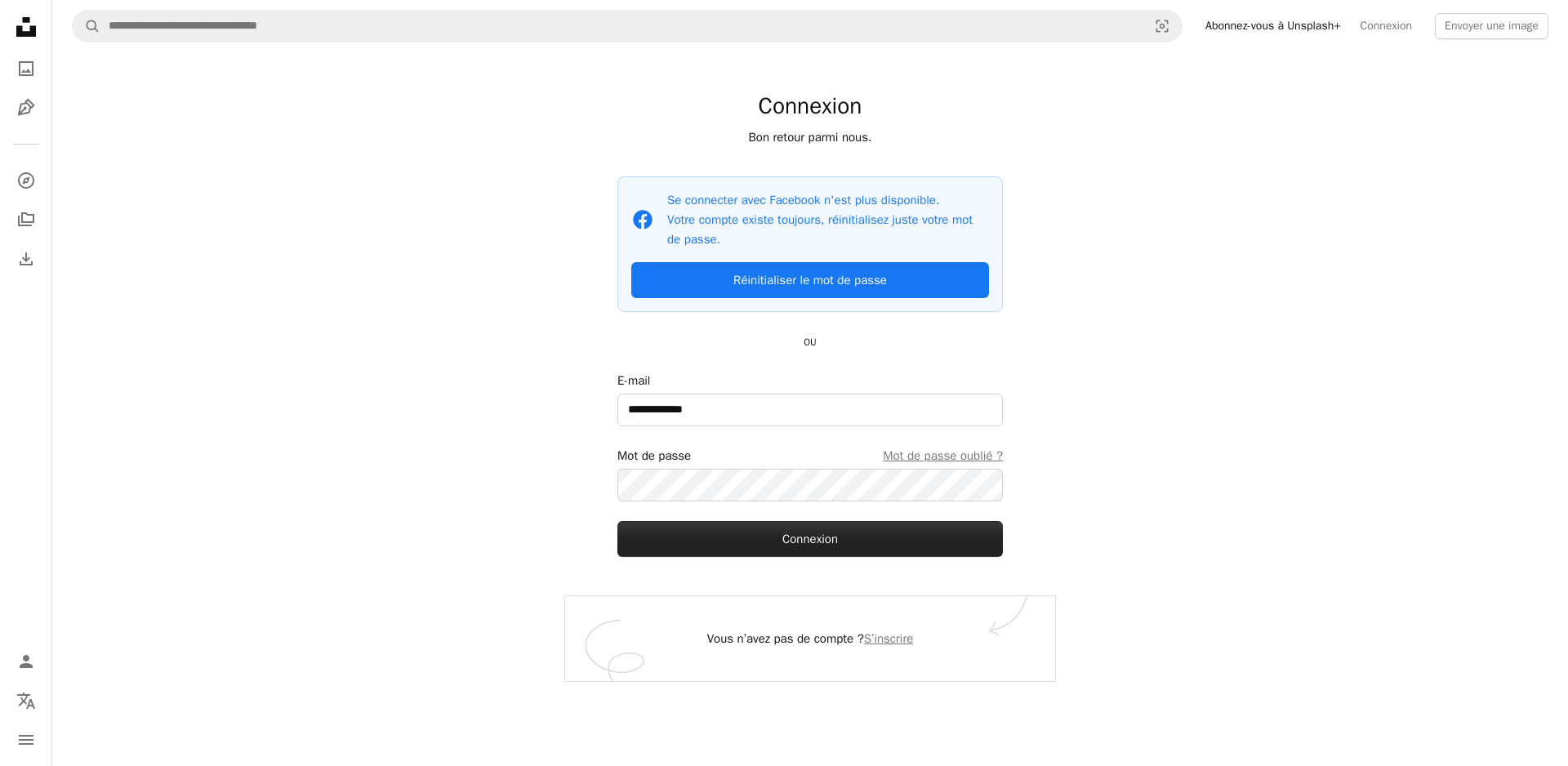 click on "Connexion" at bounding box center [810, 539] 